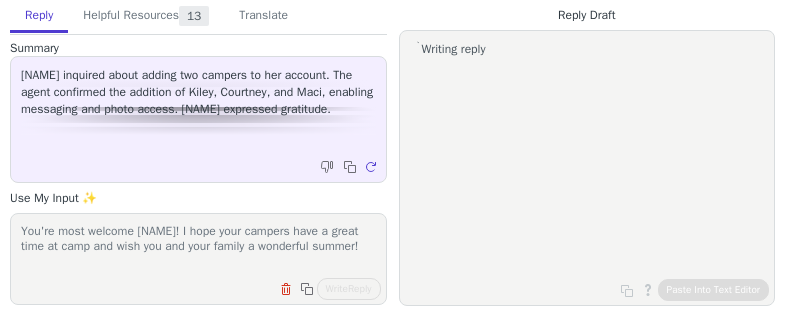 scroll, scrollTop: 0, scrollLeft: 0, axis: both 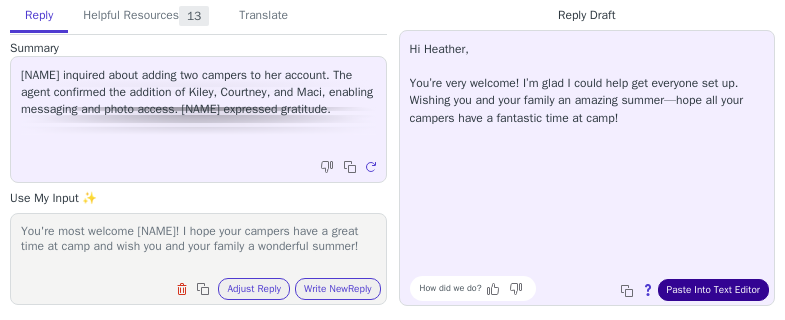 click on "Paste Into Text Editor" at bounding box center (713, 290) 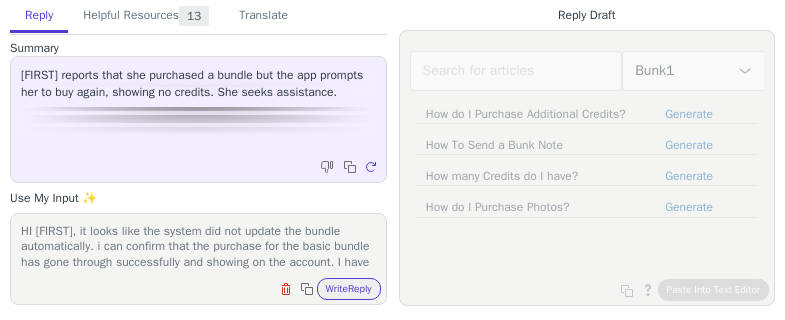 click on "Write  Reply" at bounding box center [349, 289] 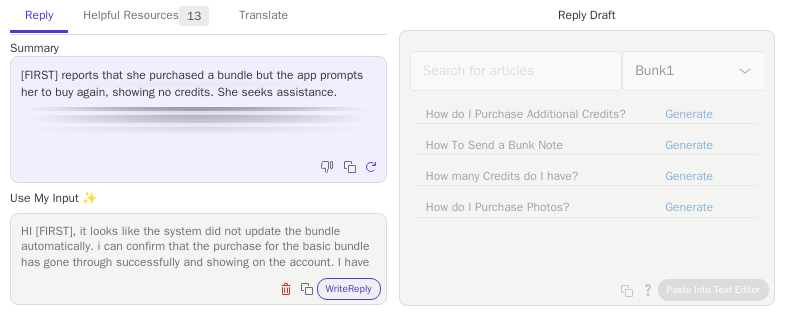 scroll, scrollTop: 0, scrollLeft: 0, axis: both 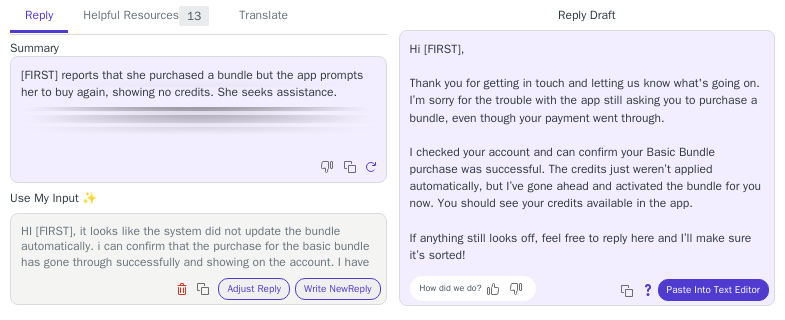click on "Hi [FIRST], Thank you for getting in touch and letting us know what's going on. I’m sorry for the trouble with the app still asking you to purchase a bundle, even though your payment went through. I checked your account and can confirm your Basic Bundle purchase was successful. The credits just weren’t applied automatically, but I’ve gone ahead and activated the bundle for you now. You should see your credits available in the app. If anything still looks off, feel free to reply here and I’ll make sure it’s sorted! How did we do?   Copy to clipboard About this reply Paste Into Text Editor" at bounding box center [587, 168] 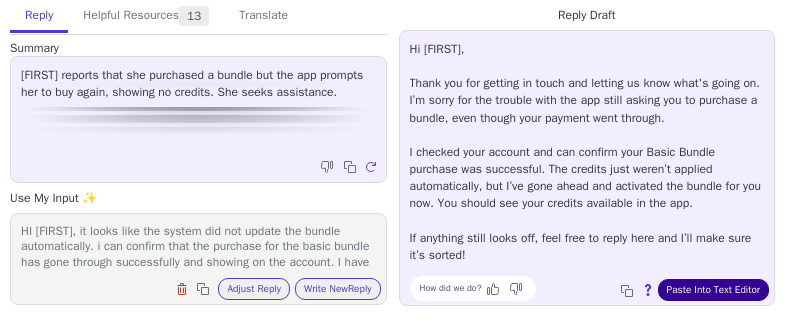 click on "Paste Into Text Editor" at bounding box center [713, 290] 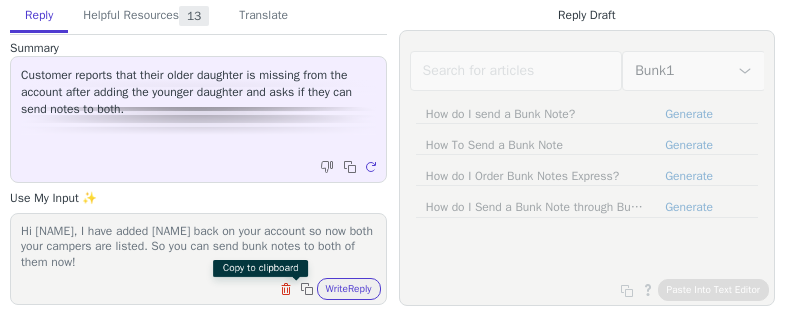 scroll, scrollTop: 0, scrollLeft: 0, axis: both 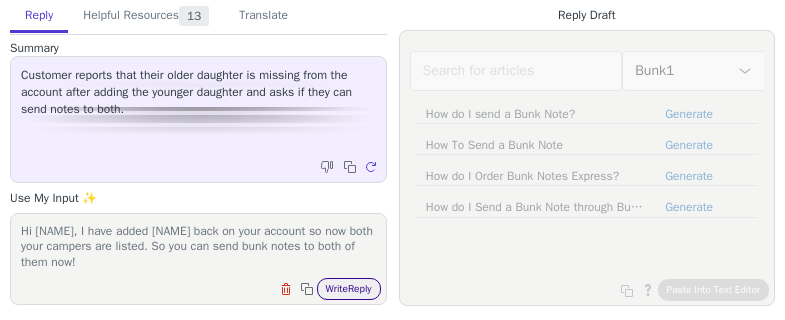 click on "Write  Reply" at bounding box center (349, 289) 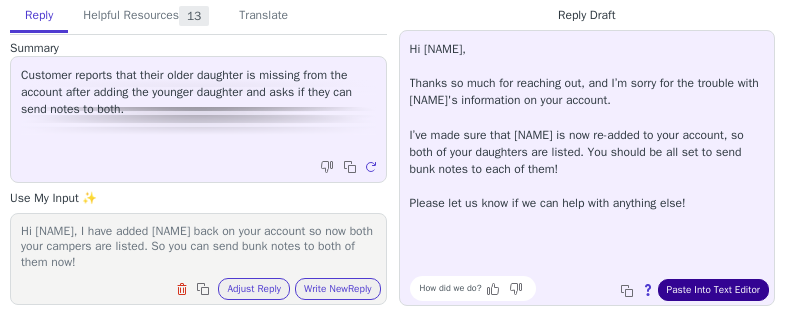 click on "Paste Into Text Editor" at bounding box center (713, 290) 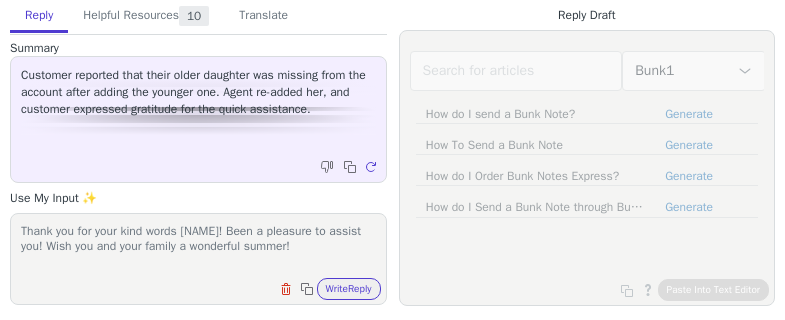 scroll, scrollTop: 0, scrollLeft: 0, axis: both 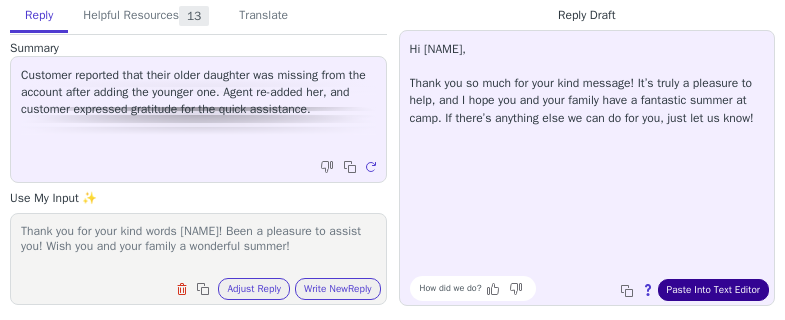 click on "Paste Into Text Editor" at bounding box center [713, 290] 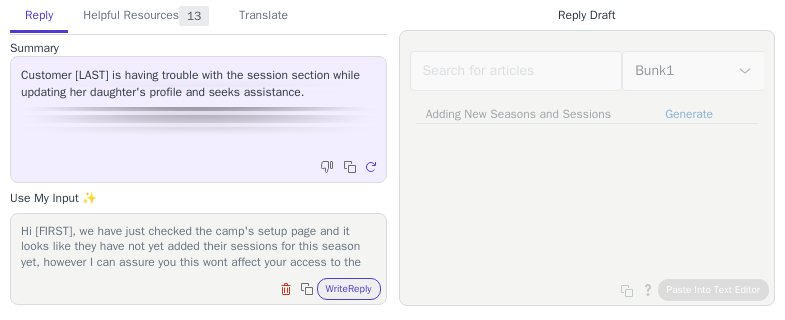 scroll, scrollTop: 0, scrollLeft: 0, axis: both 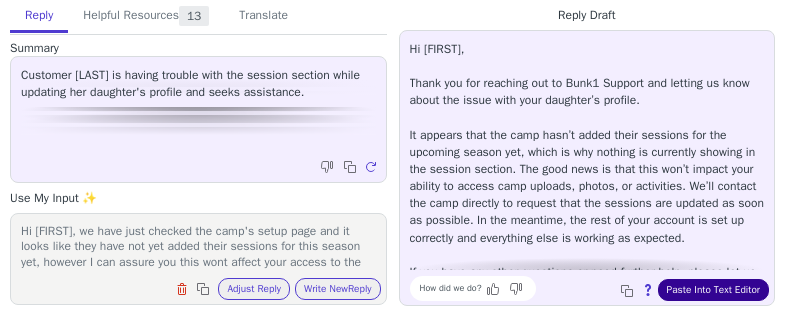 click on "Paste Into Text Editor" at bounding box center (713, 290) 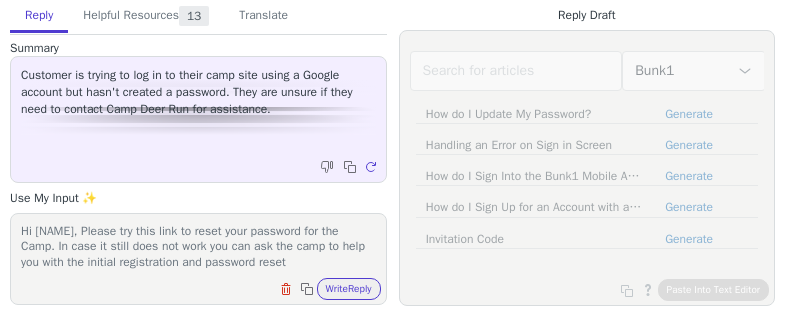 scroll, scrollTop: 0, scrollLeft: 0, axis: both 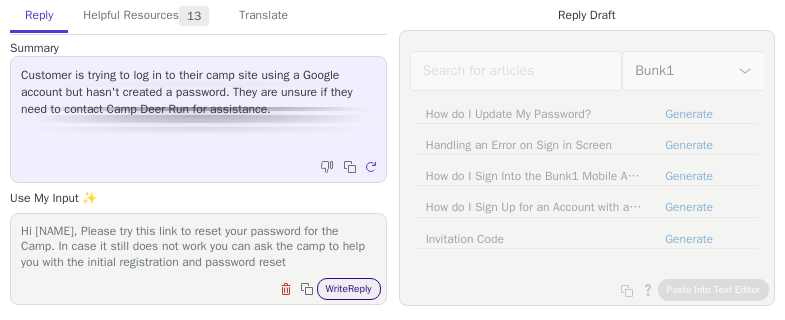 click on "Write  Reply" at bounding box center [349, 289] 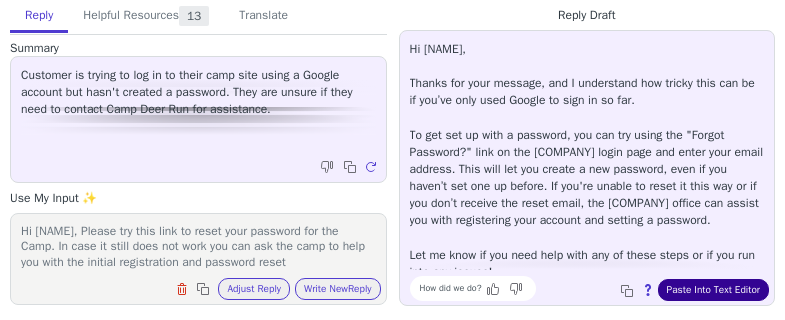 click on "Paste Into Text Editor" at bounding box center (713, 290) 